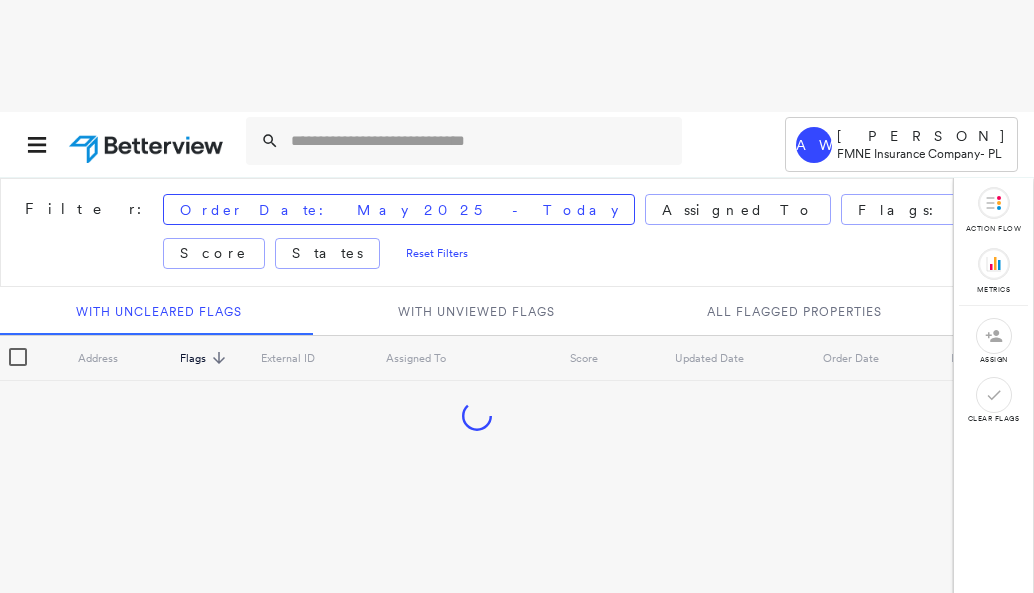 scroll, scrollTop: 0, scrollLeft: 0, axis: both 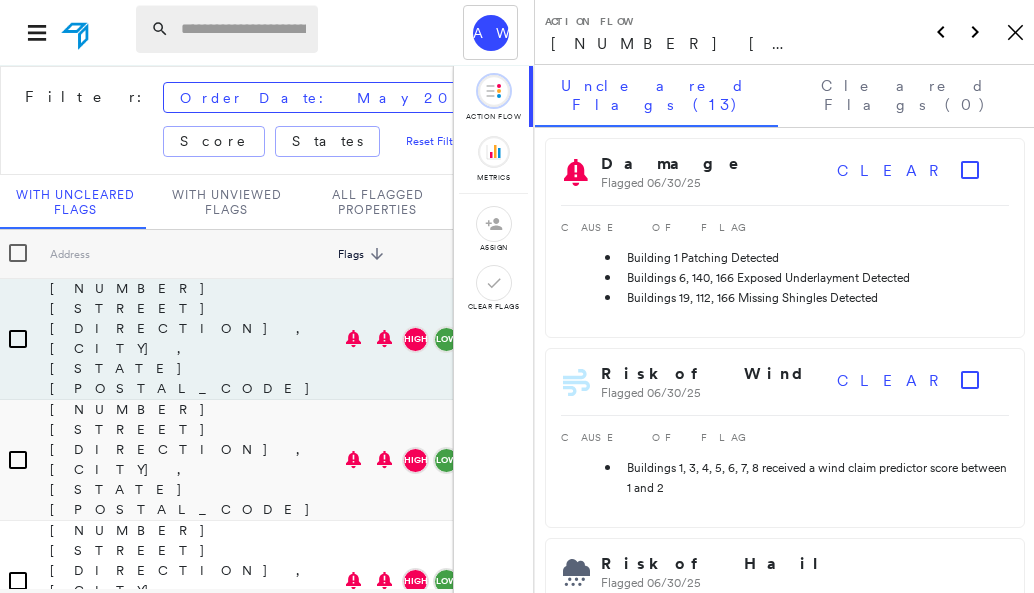 click at bounding box center (243, 29) 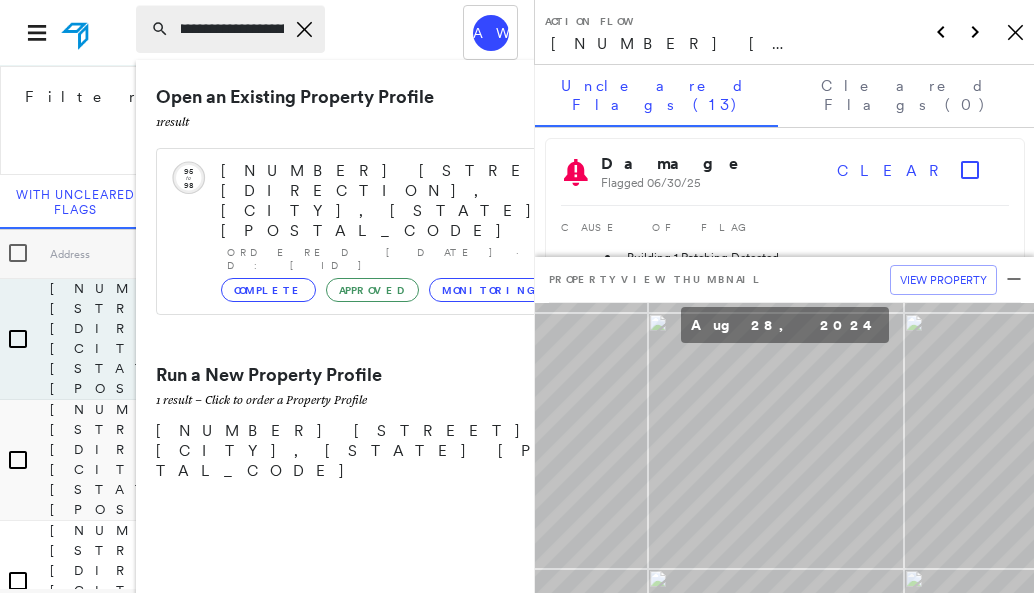 scroll, scrollTop: 0, scrollLeft: 40, axis: horizontal 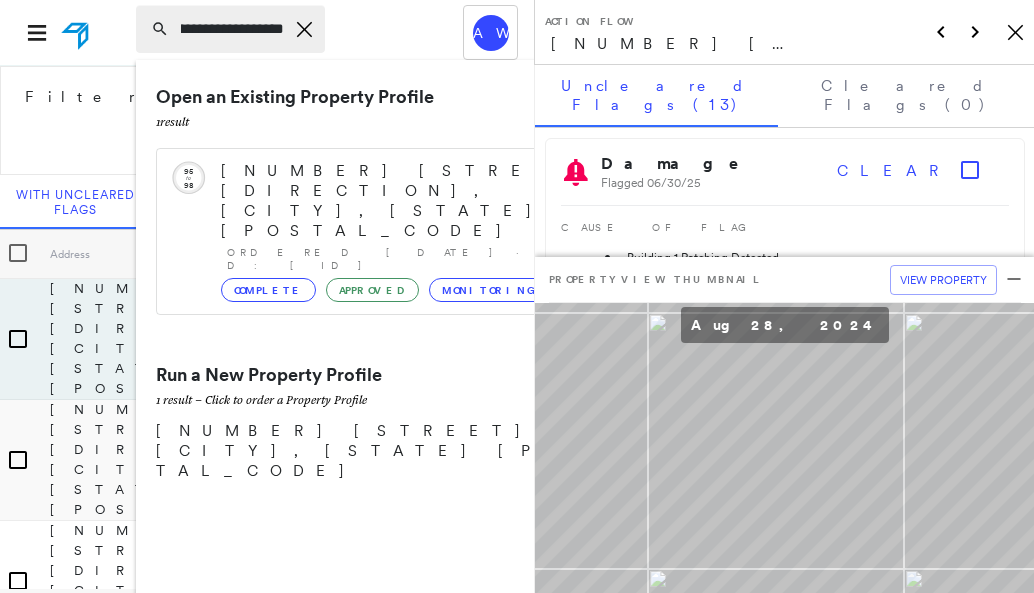 type on "**********" 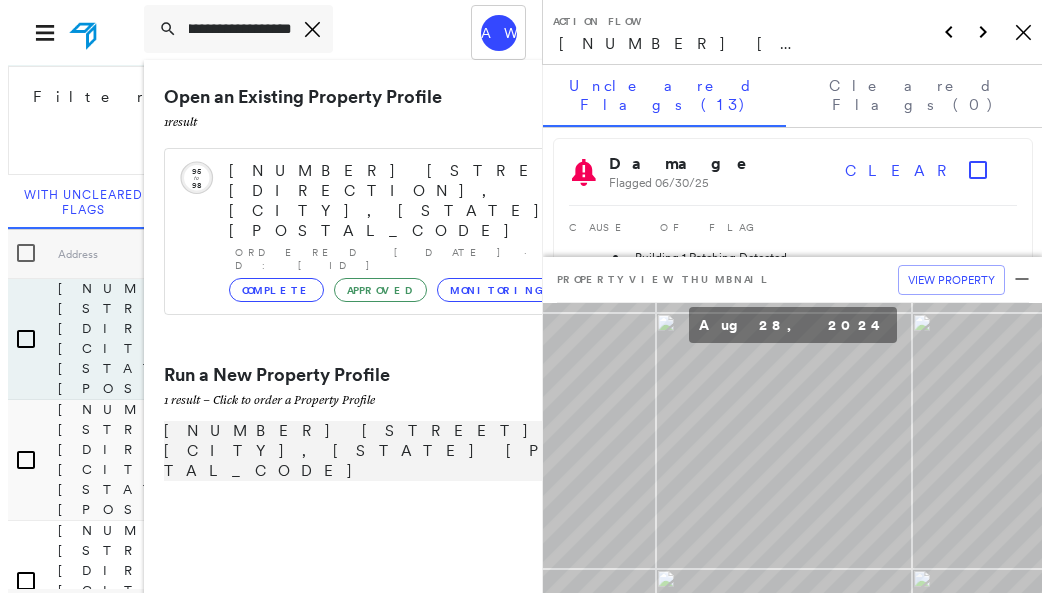 scroll, scrollTop: 0, scrollLeft: 0, axis: both 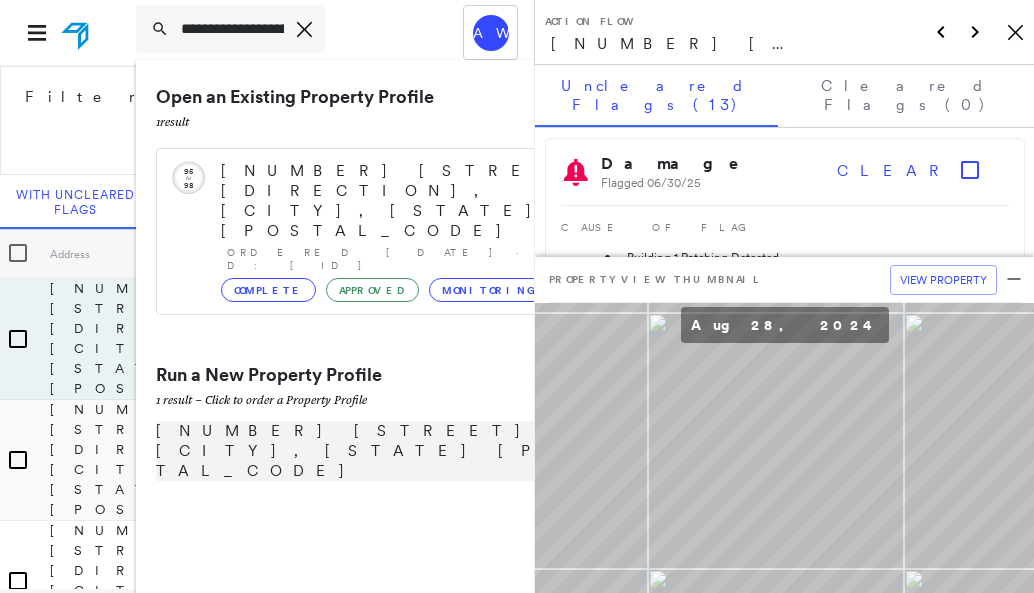 click on "[NUMBER] [STREET], [CITY], [STATE] [POSTAL_CODE]" at bounding box center [381, 451] 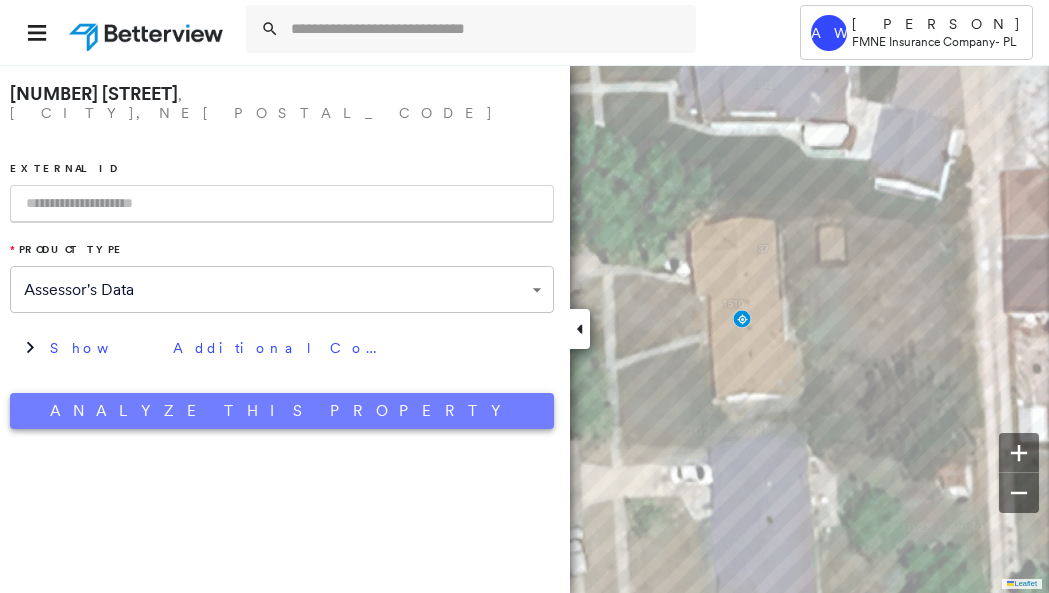click on "Analyze This Property" at bounding box center [282, 411] 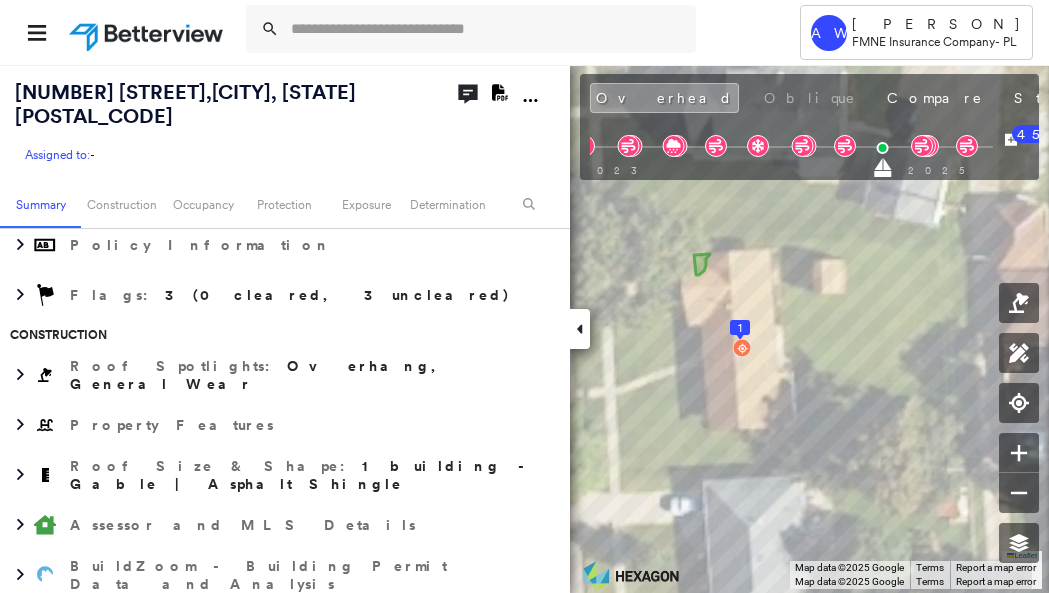 scroll, scrollTop: 400, scrollLeft: 0, axis: vertical 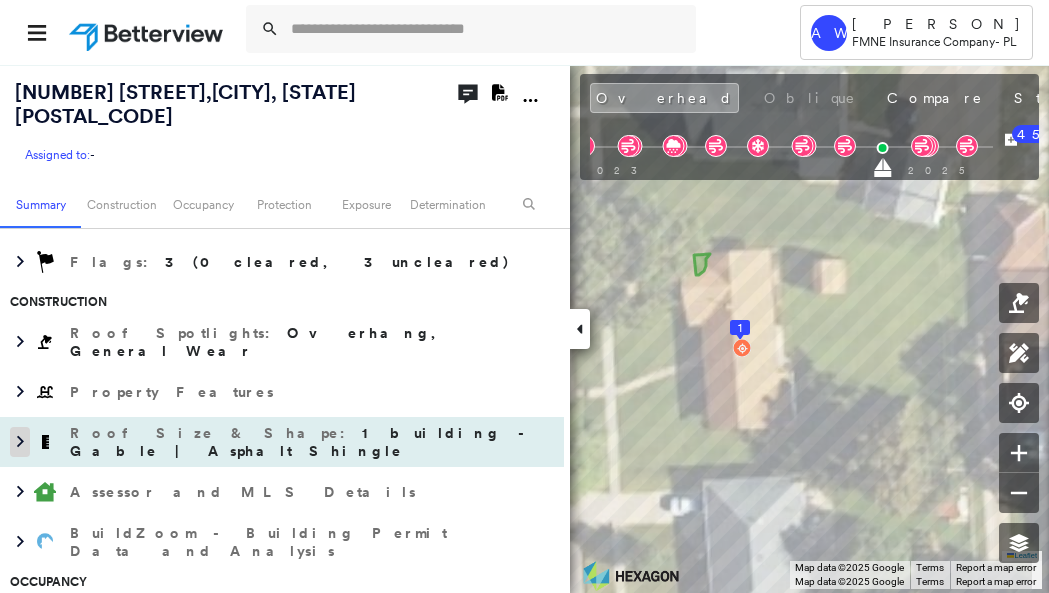 click 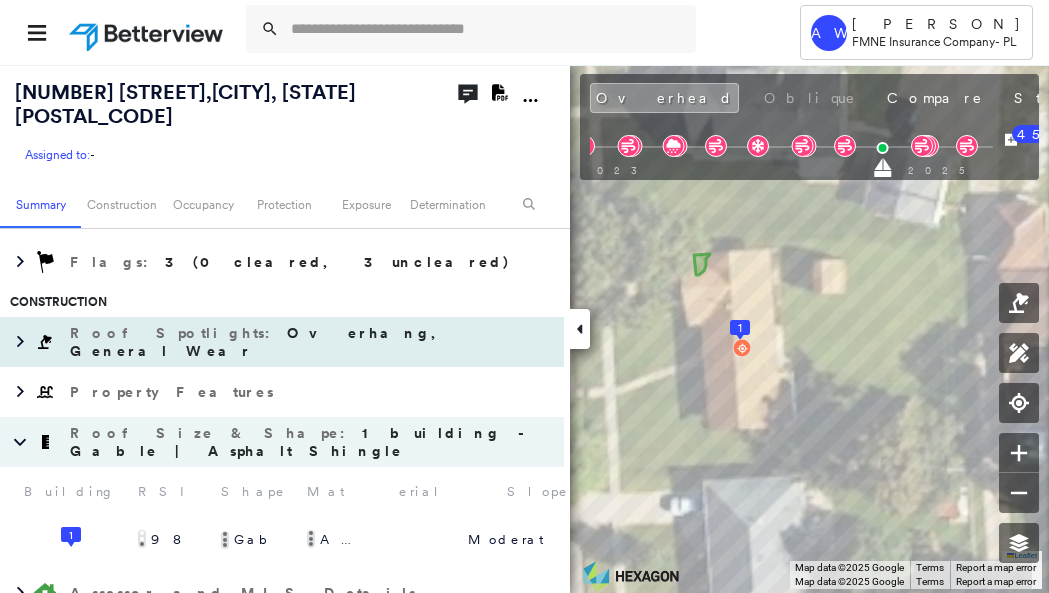scroll, scrollTop: 500, scrollLeft: 0, axis: vertical 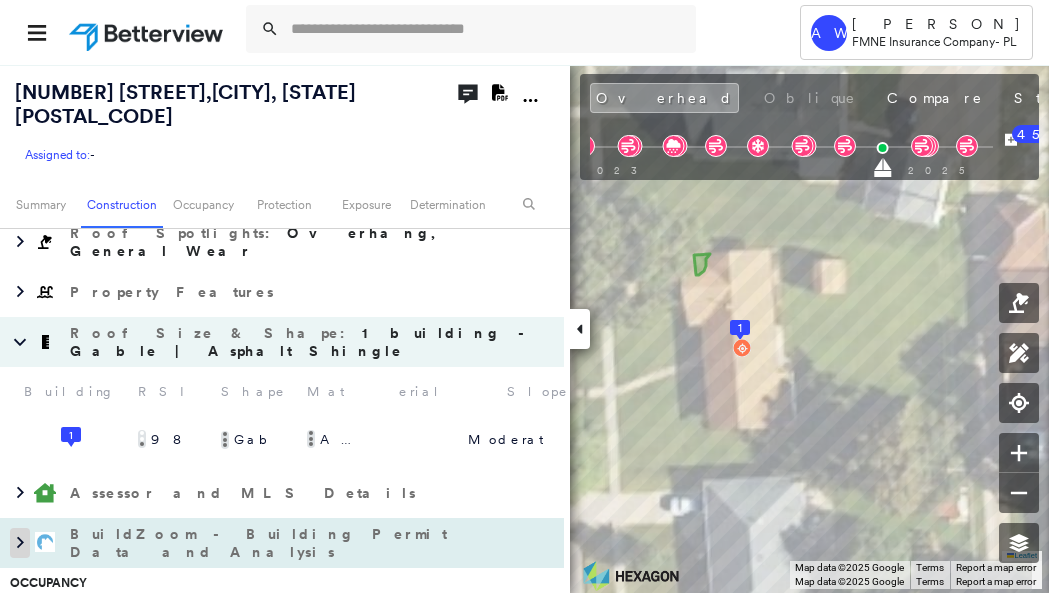 click 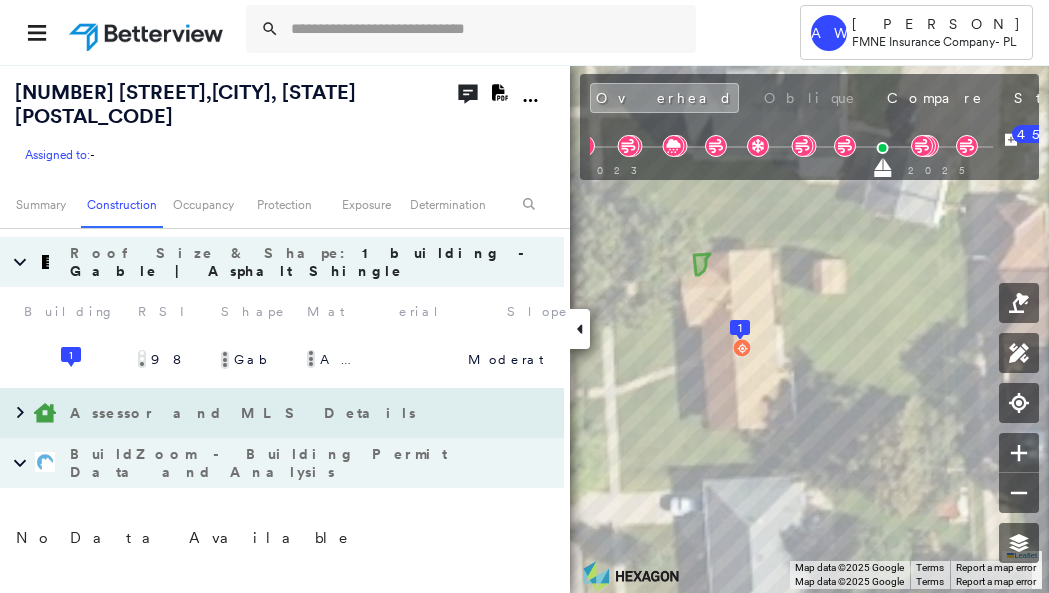 scroll, scrollTop: 700, scrollLeft: 0, axis: vertical 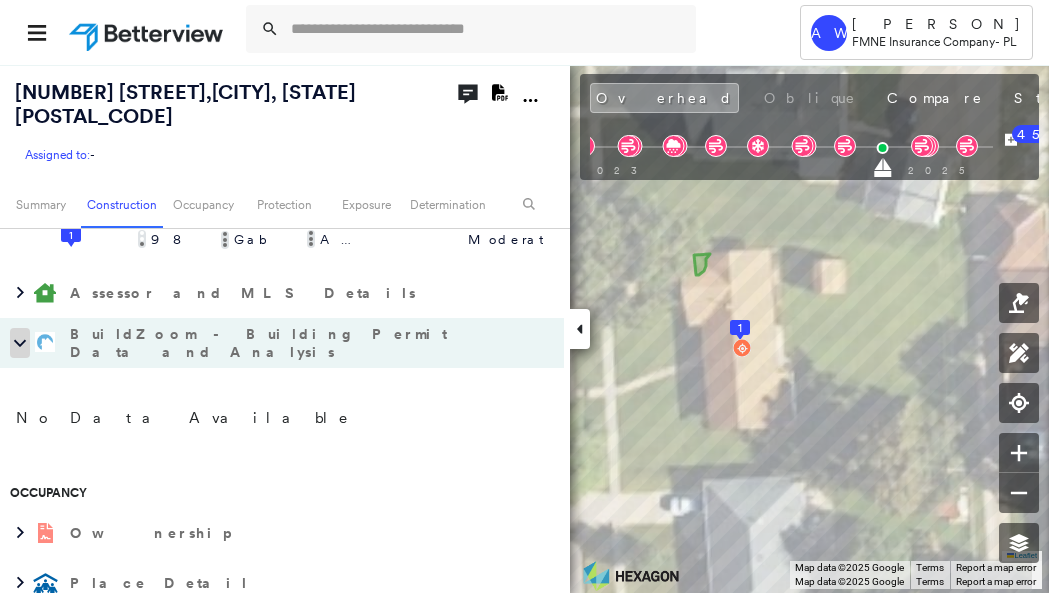 click 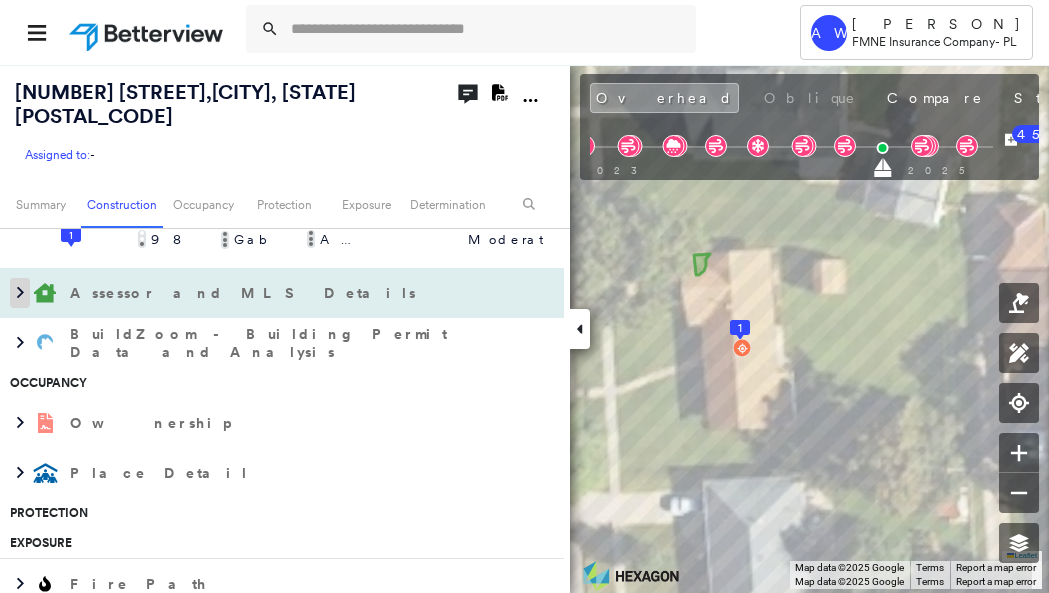 click 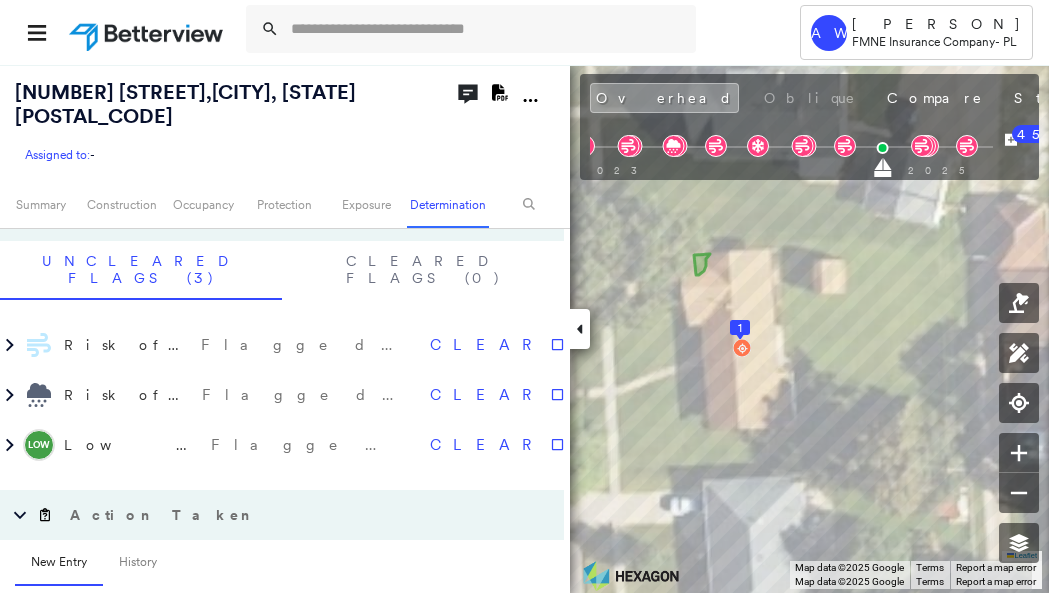 scroll, scrollTop: 1823, scrollLeft: 0, axis: vertical 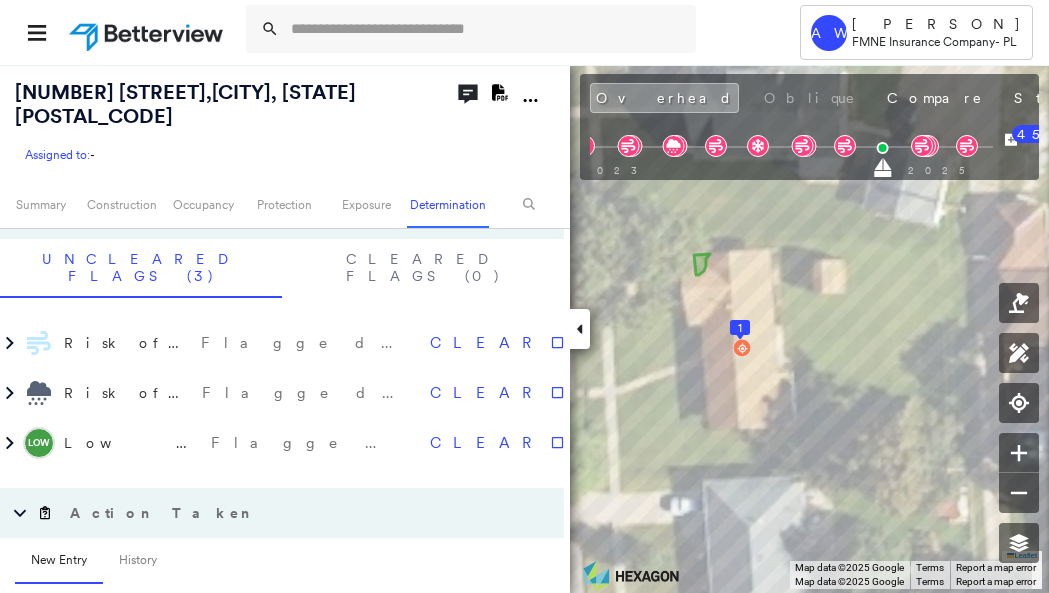 click on "Quote/New Business" at bounding box center (209, 621) 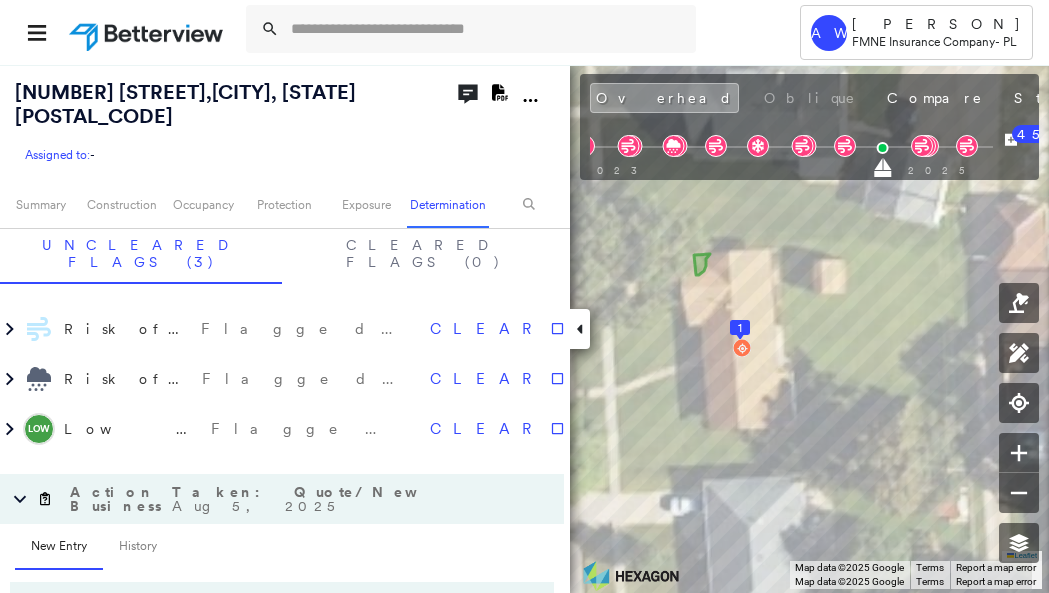 scroll, scrollTop: 1823, scrollLeft: 0, axis: vertical 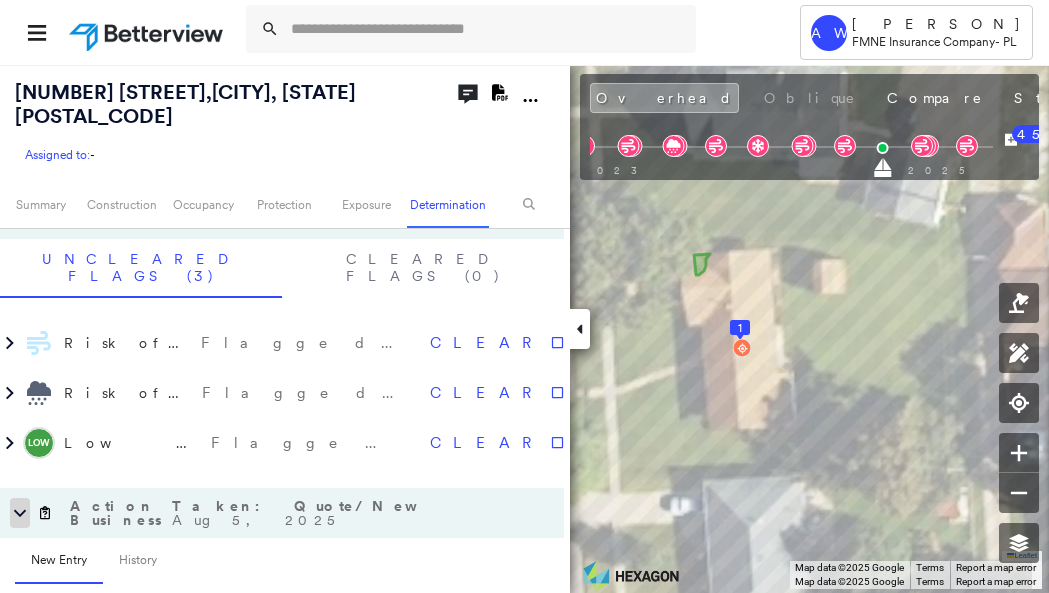 click 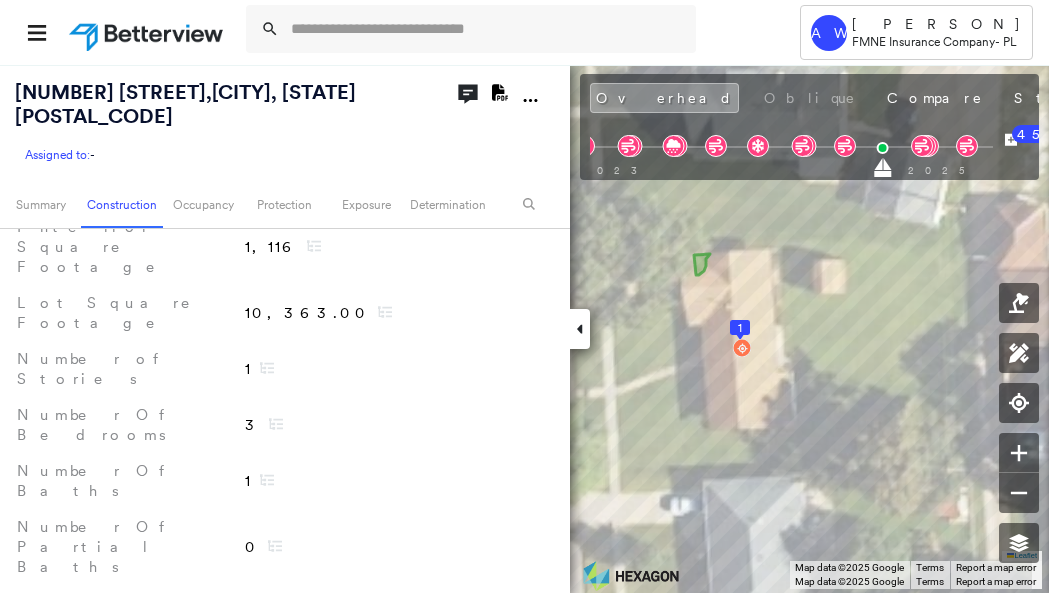 scroll, scrollTop: 785, scrollLeft: 0, axis: vertical 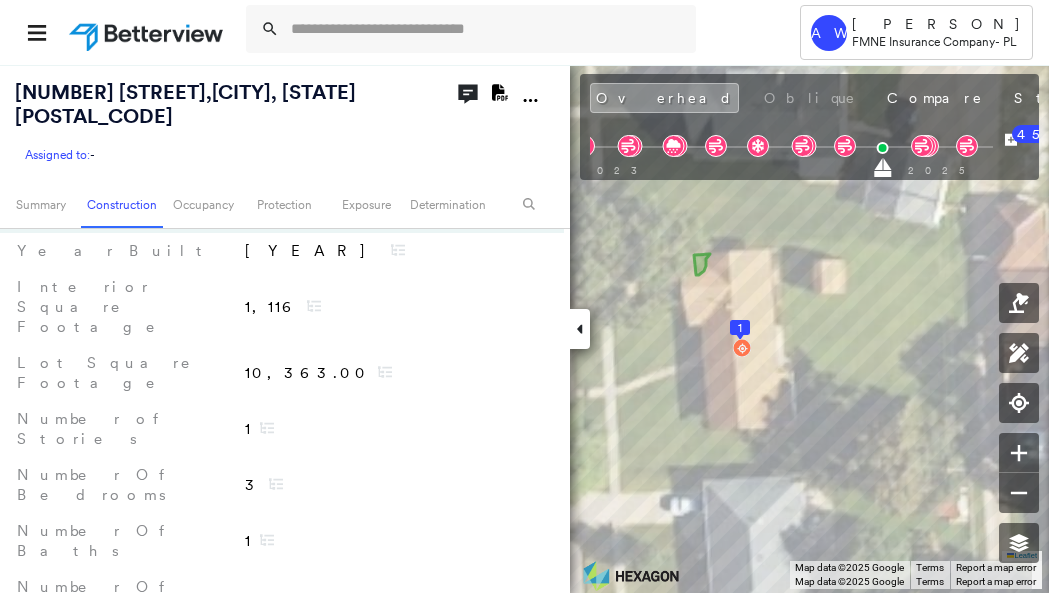 click on "BuildZoom - Building Permit Data and Analysis" at bounding box center [262, 680] 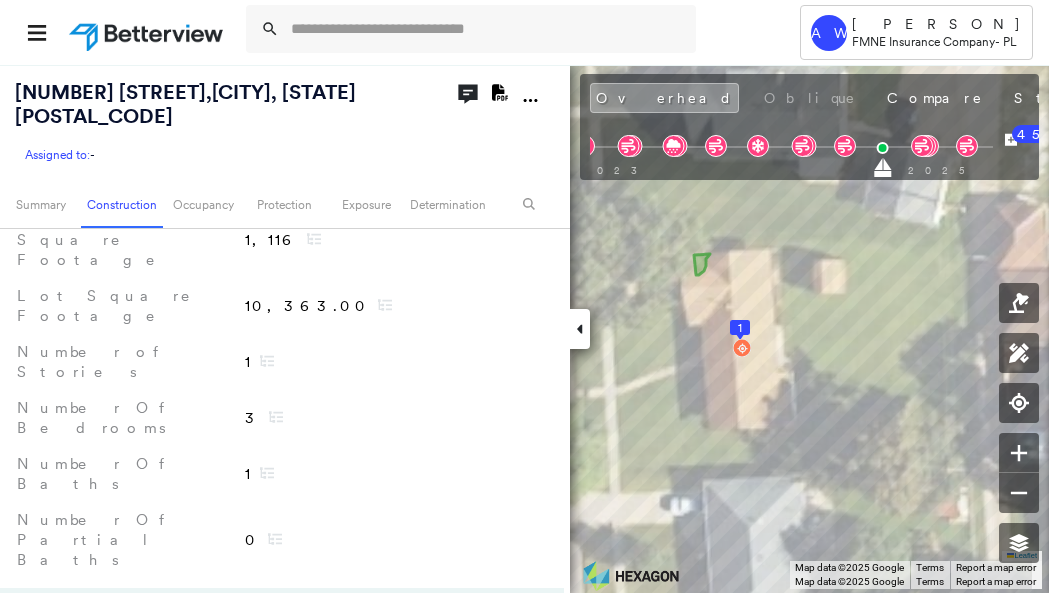 scroll, scrollTop: 885, scrollLeft: 0, axis: vertical 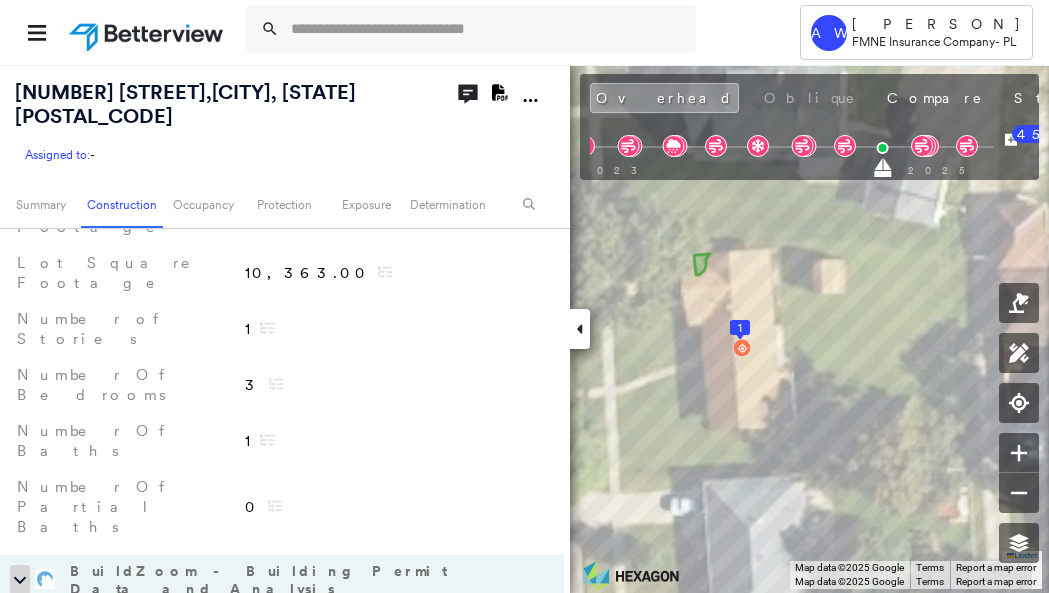 click at bounding box center [20, 580] 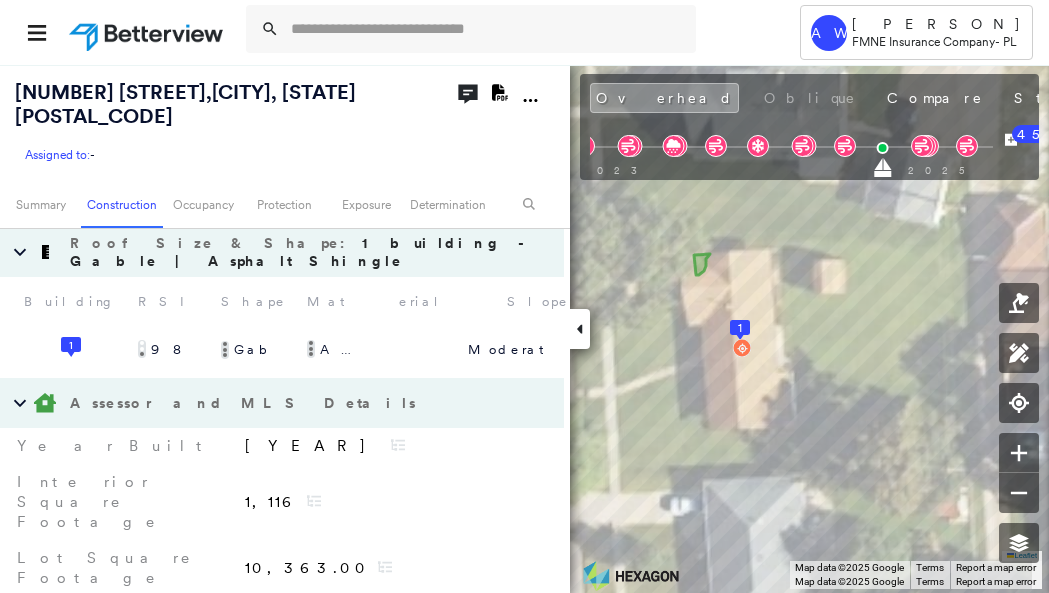 scroll, scrollTop: 585, scrollLeft: 0, axis: vertical 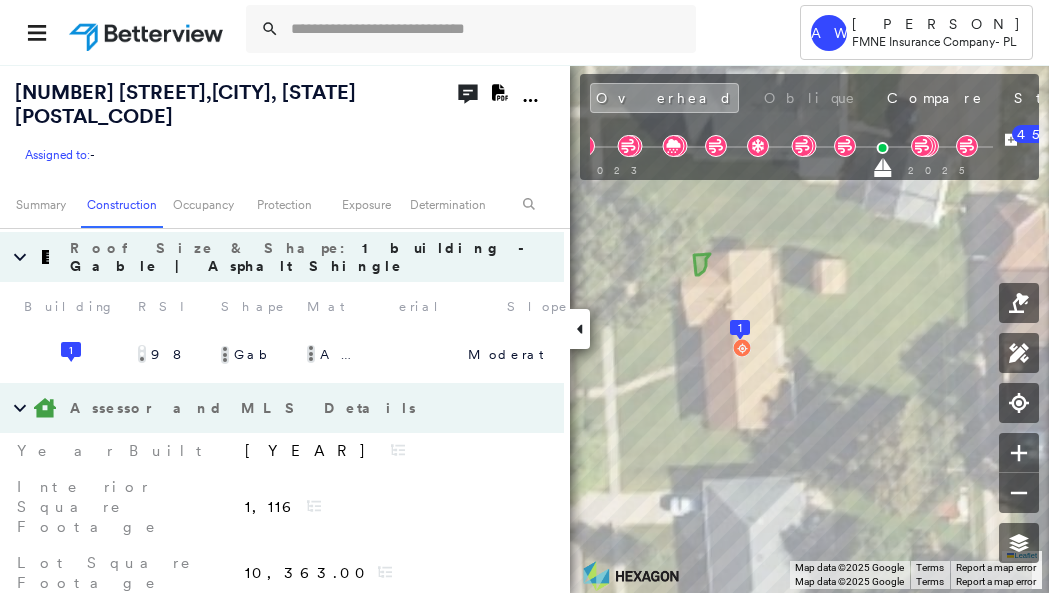 click 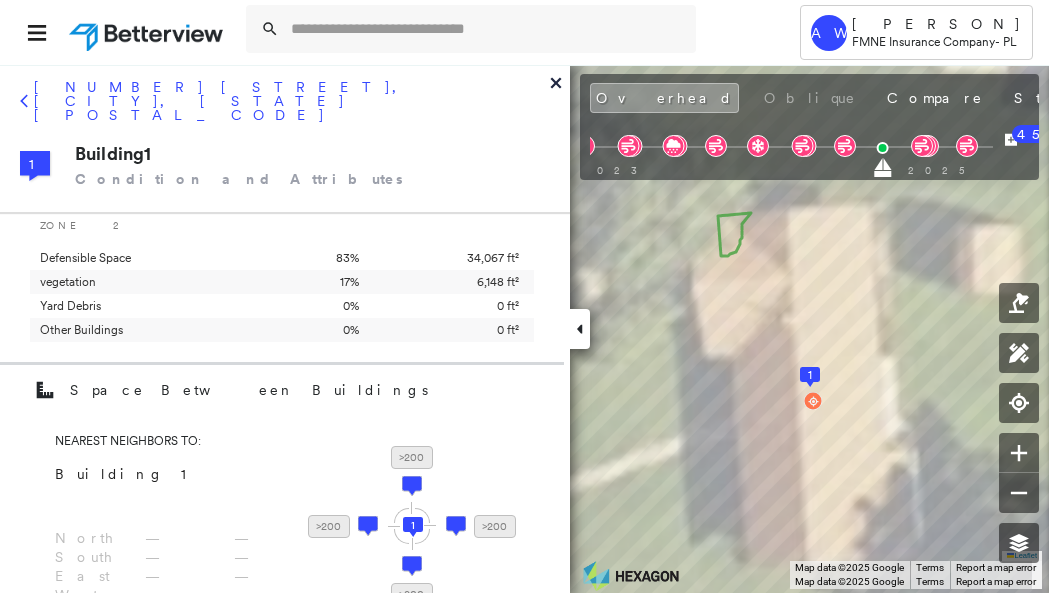 scroll, scrollTop: 1337, scrollLeft: 0, axis: vertical 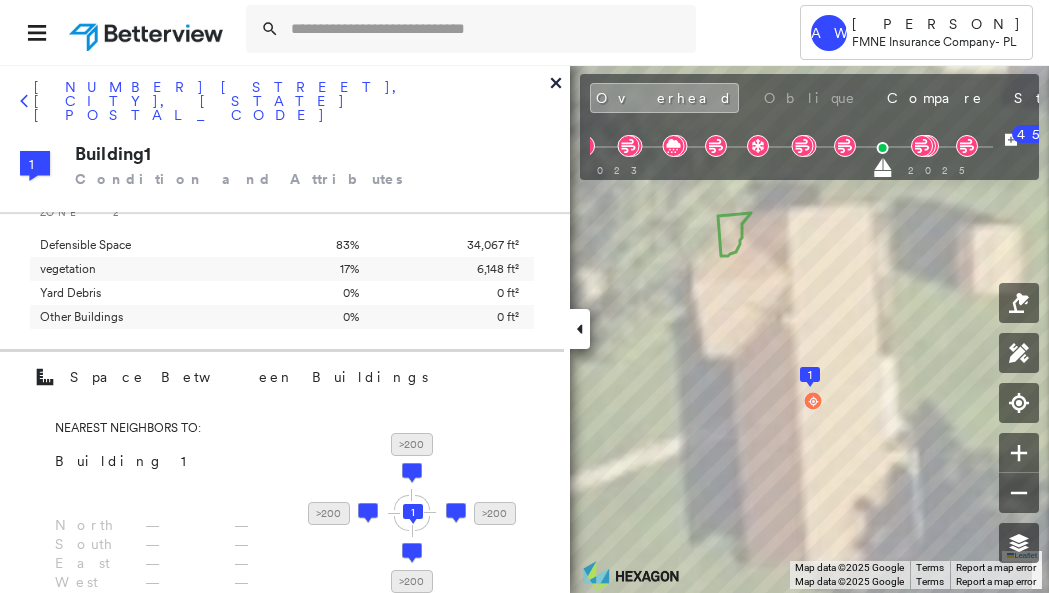 click 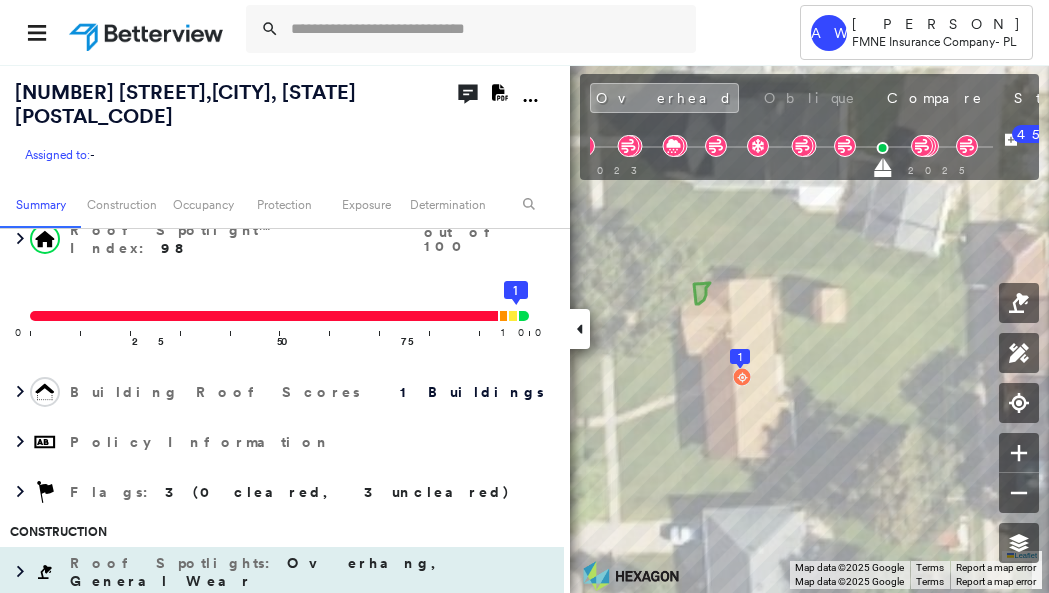scroll, scrollTop: 100, scrollLeft: 0, axis: vertical 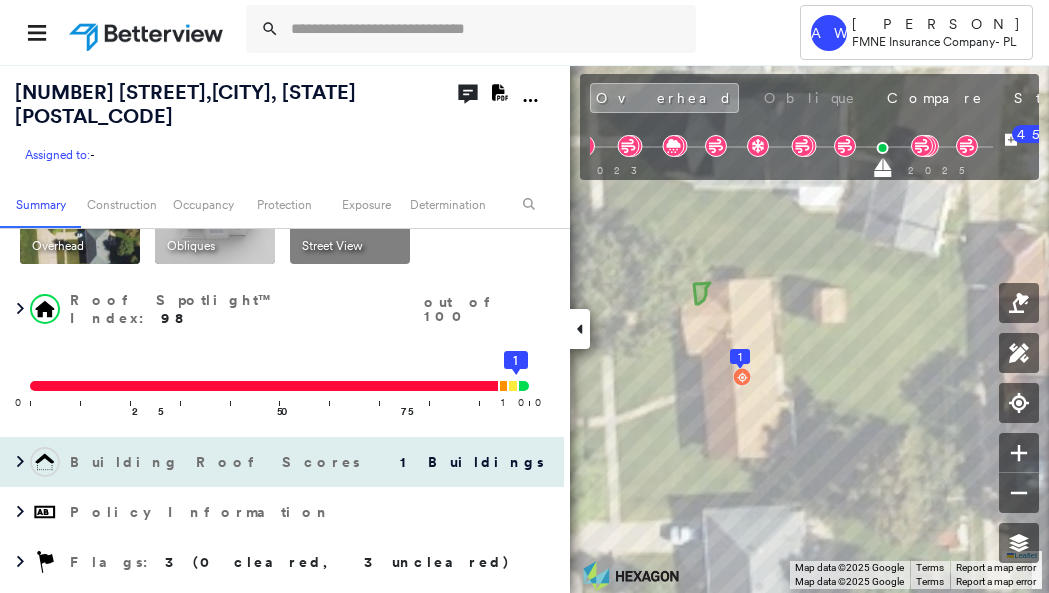 click on "Building Roof Scores" at bounding box center (217, 462) 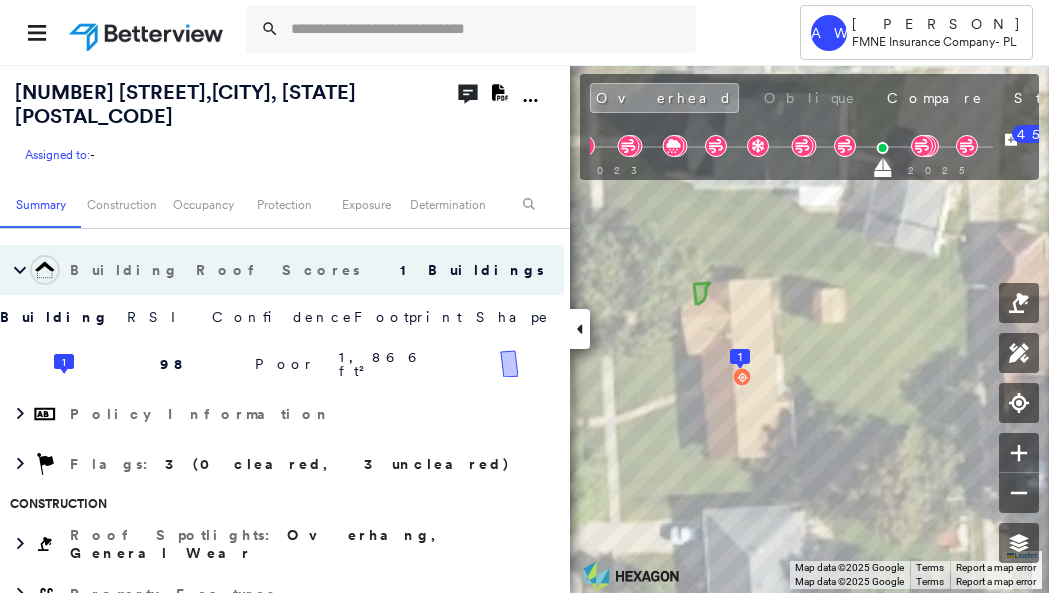 scroll, scrollTop: 300, scrollLeft: 0, axis: vertical 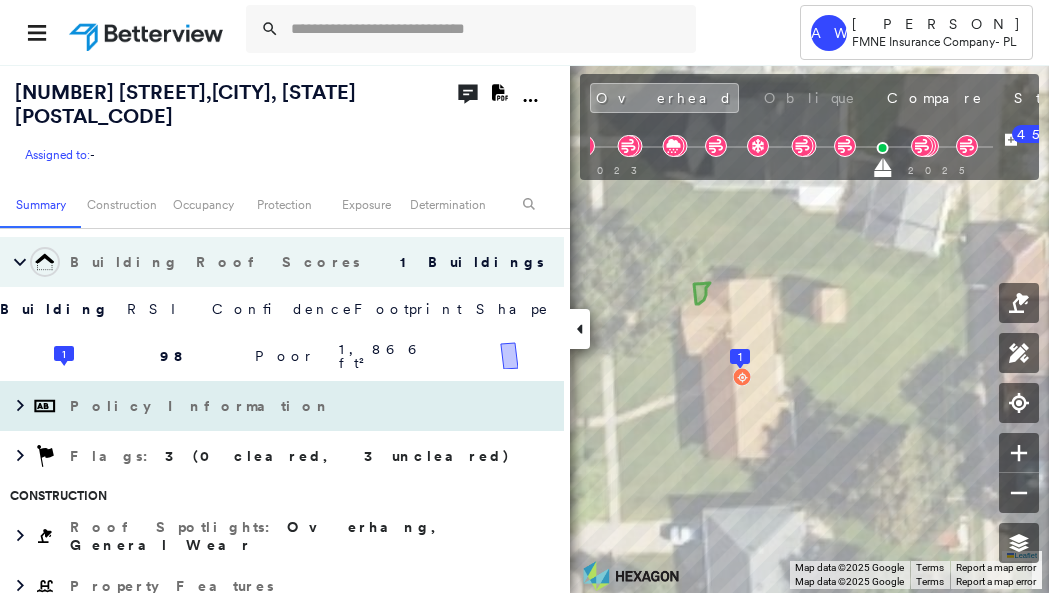 click on "Policy Information" at bounding box center (202, 406) 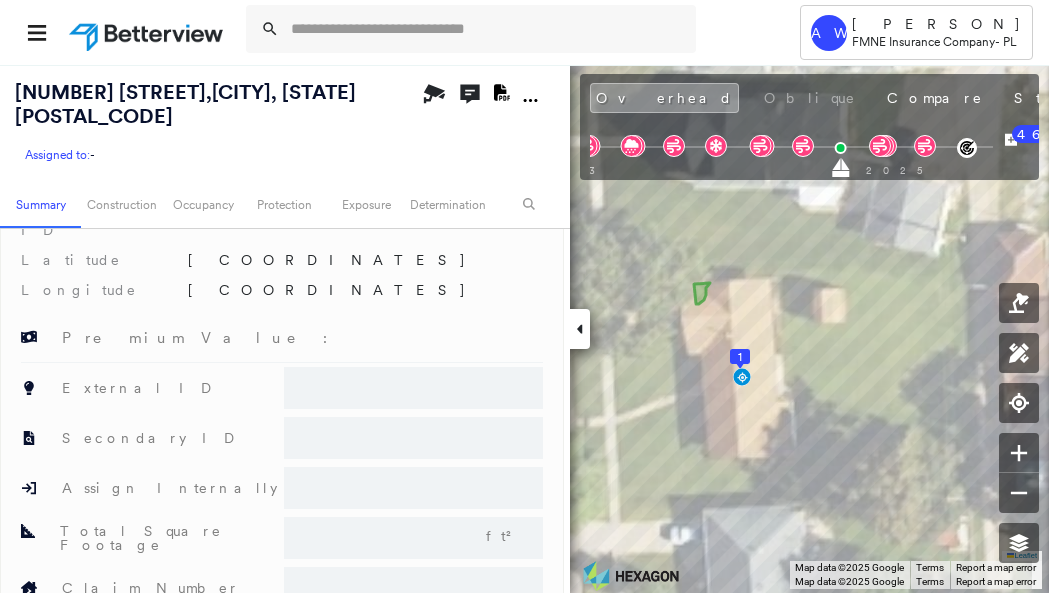 scroll, scrollTop: 400, scrollLeft: 0, axis: vertical 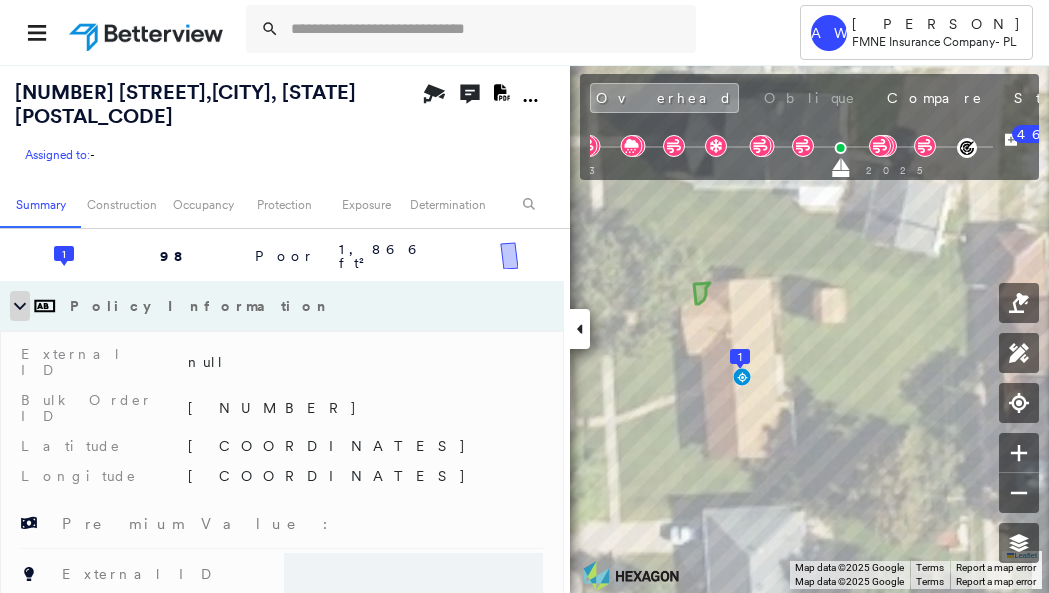 click 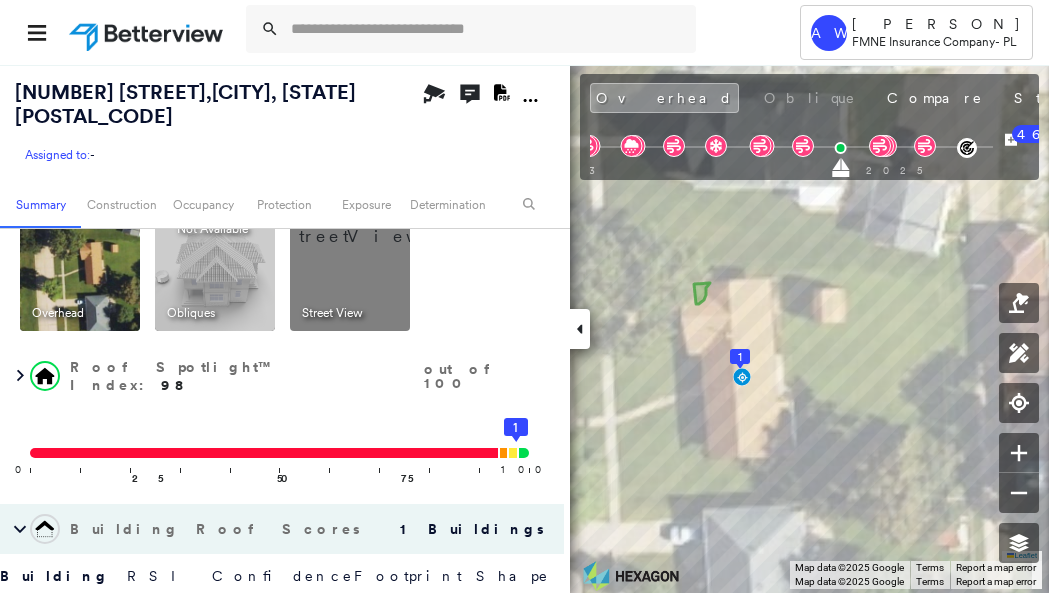 scroll, scrollTop: 0, scrollLeft: 0, axis: both 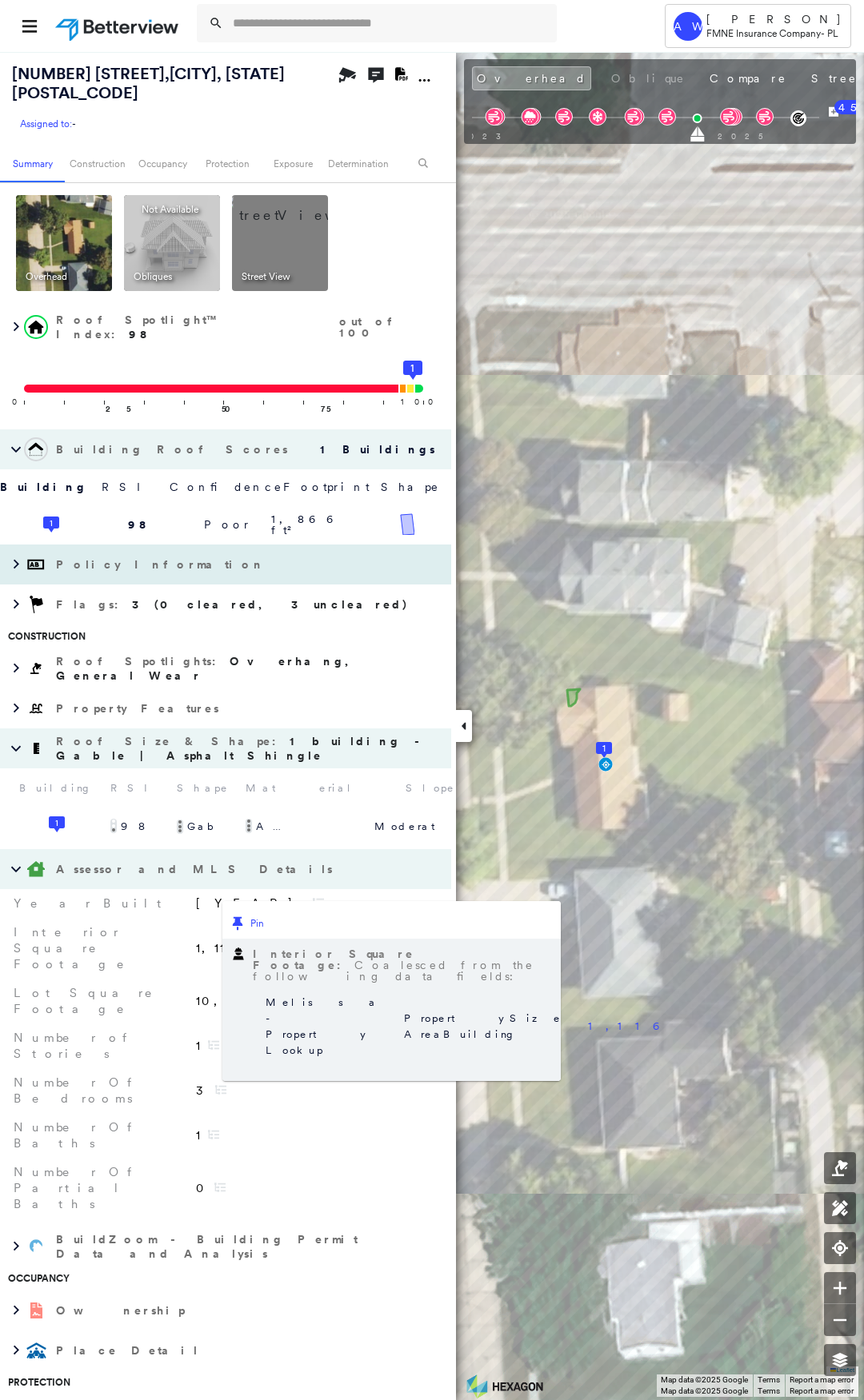 click on "Policy Information" at bounding box center [226, 564] 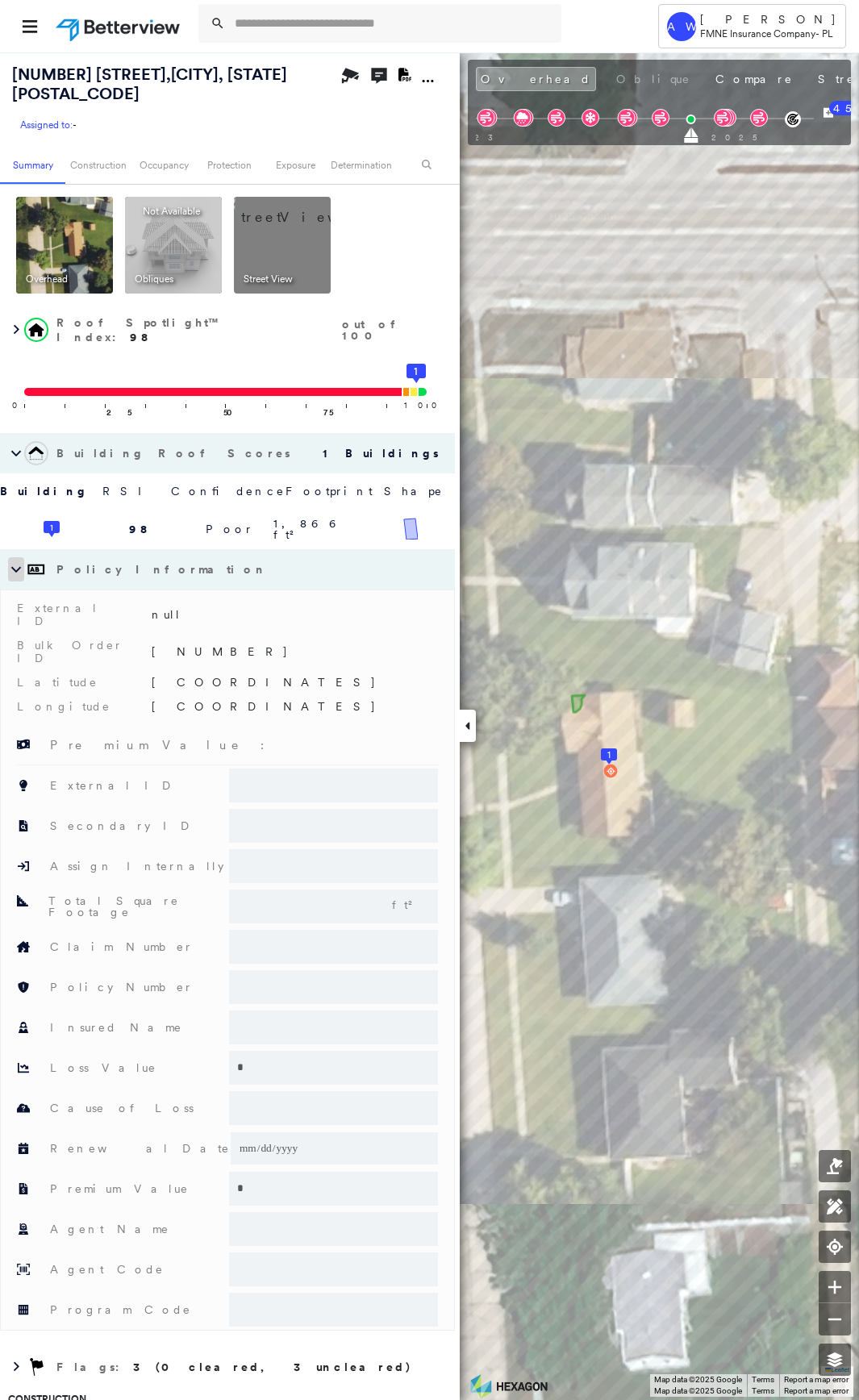 click 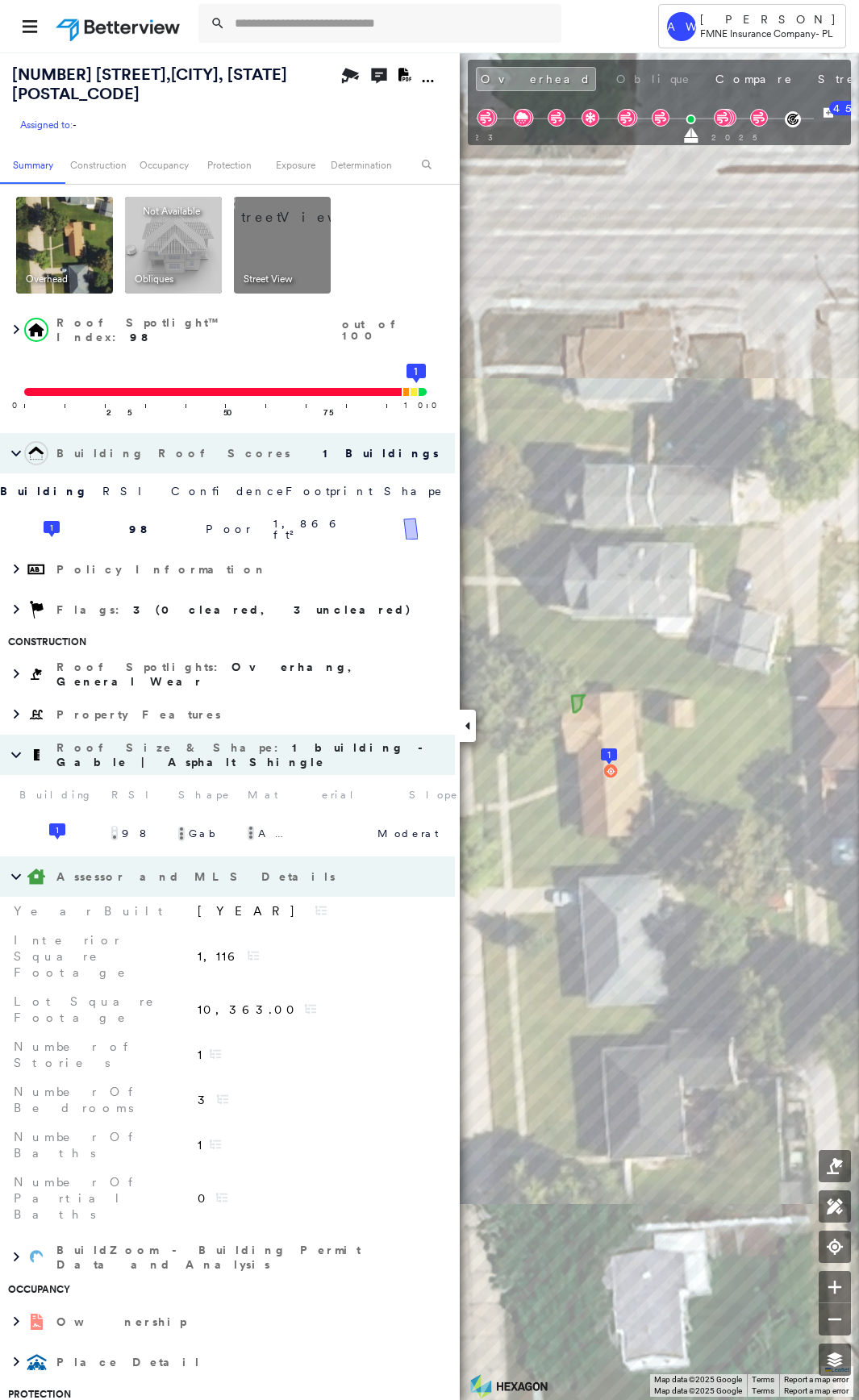 click at bounding box center [302, 209] 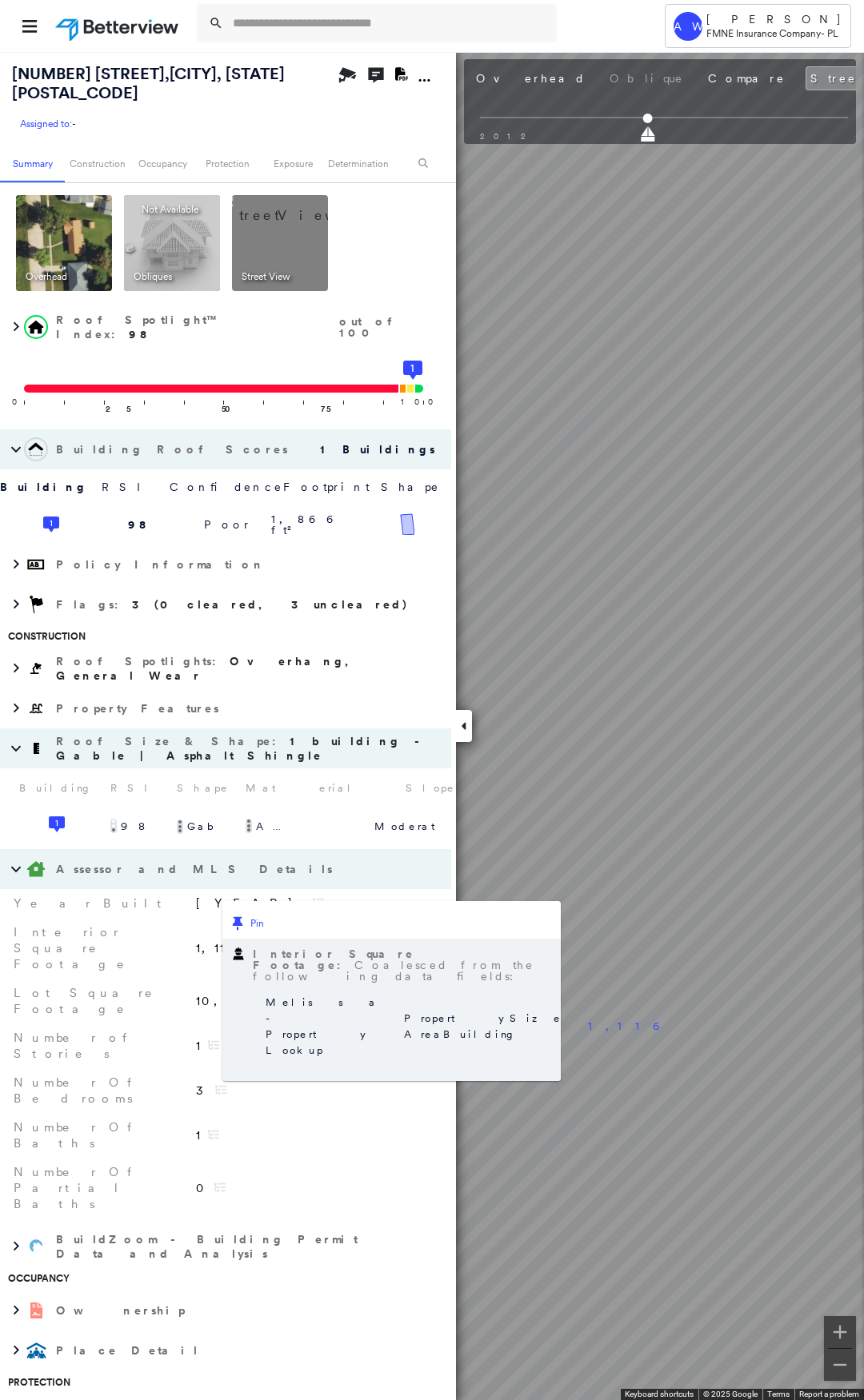 click at bounding box center [299, 207] 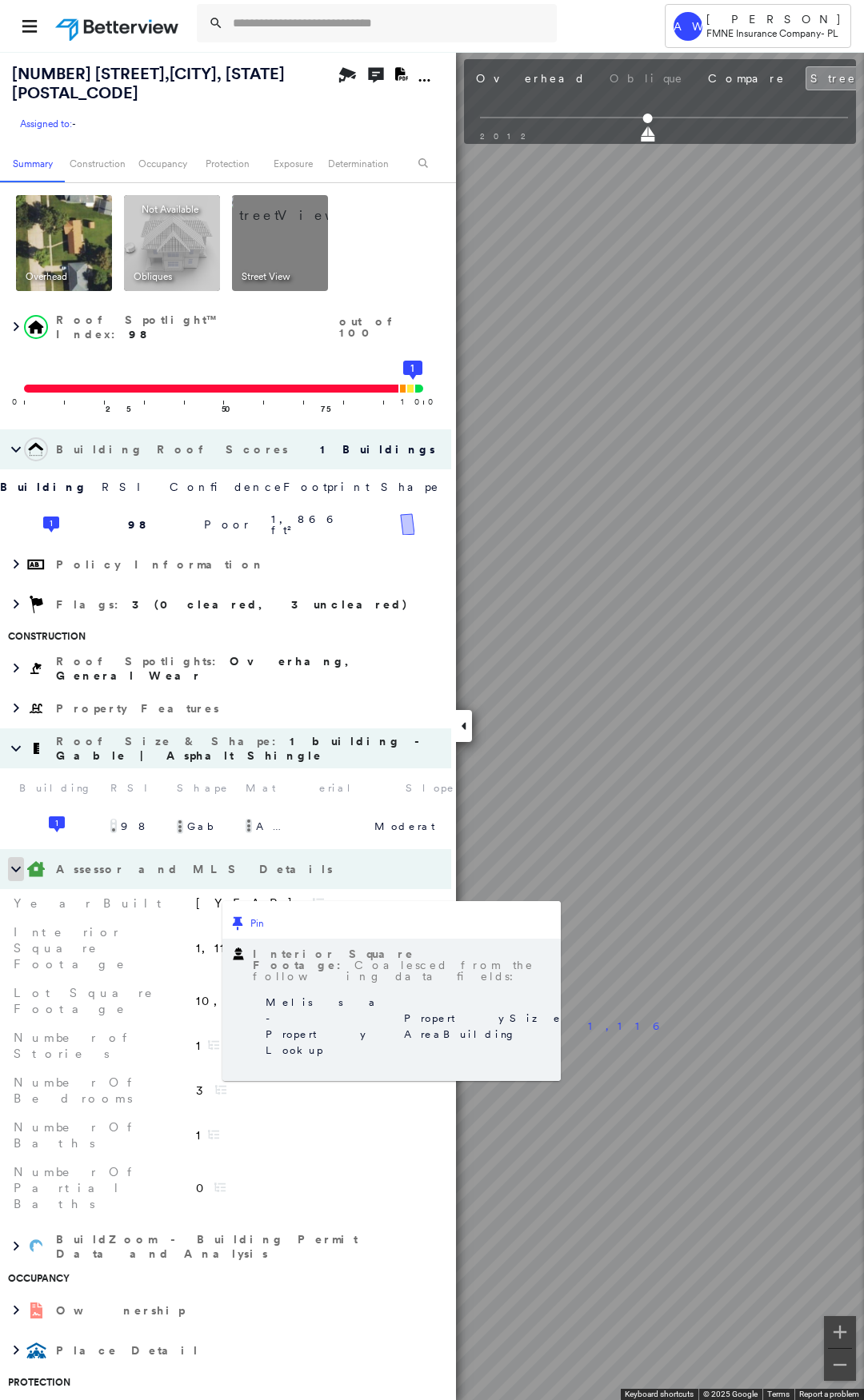 click 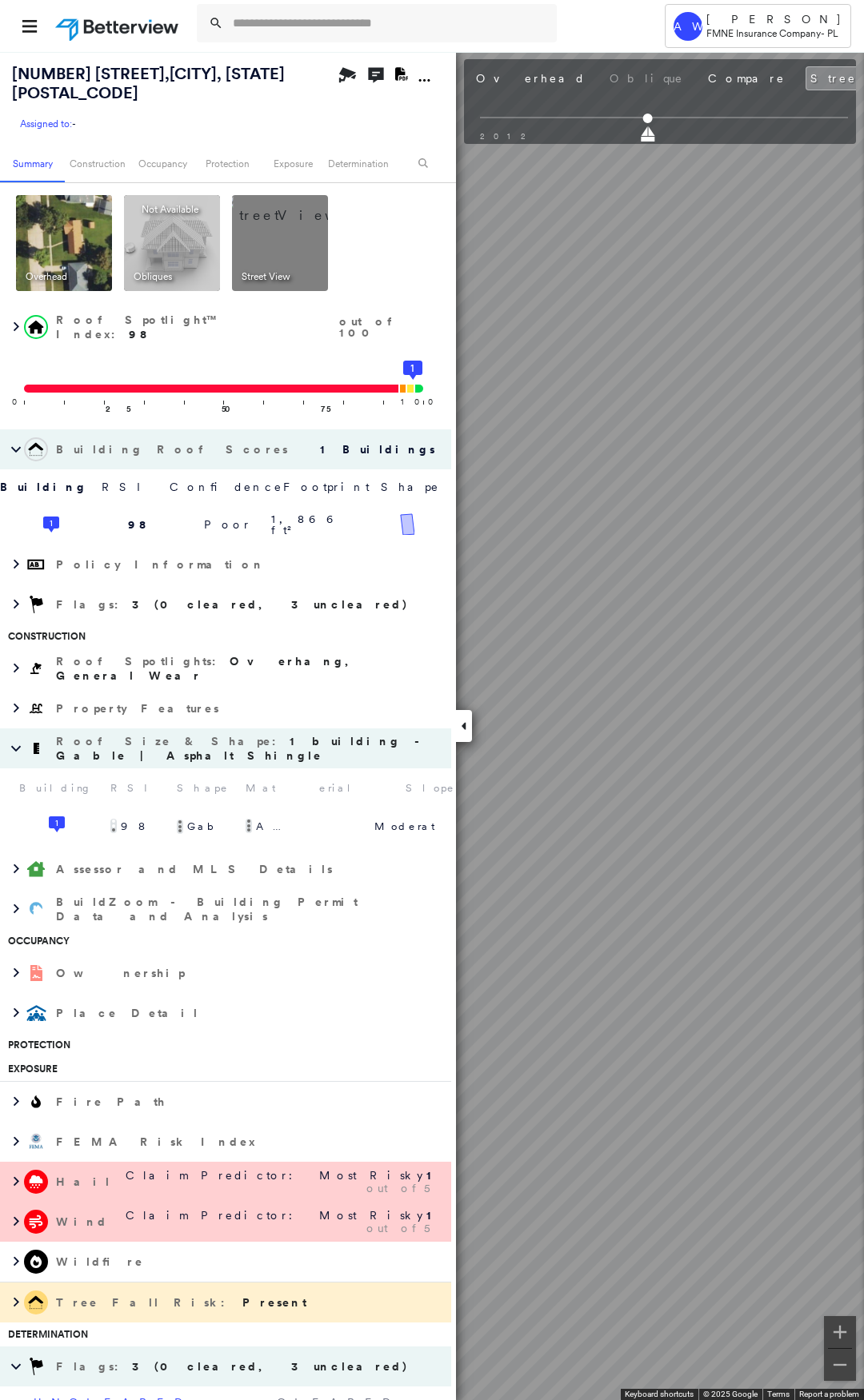 click at bounding box center [299, 207] 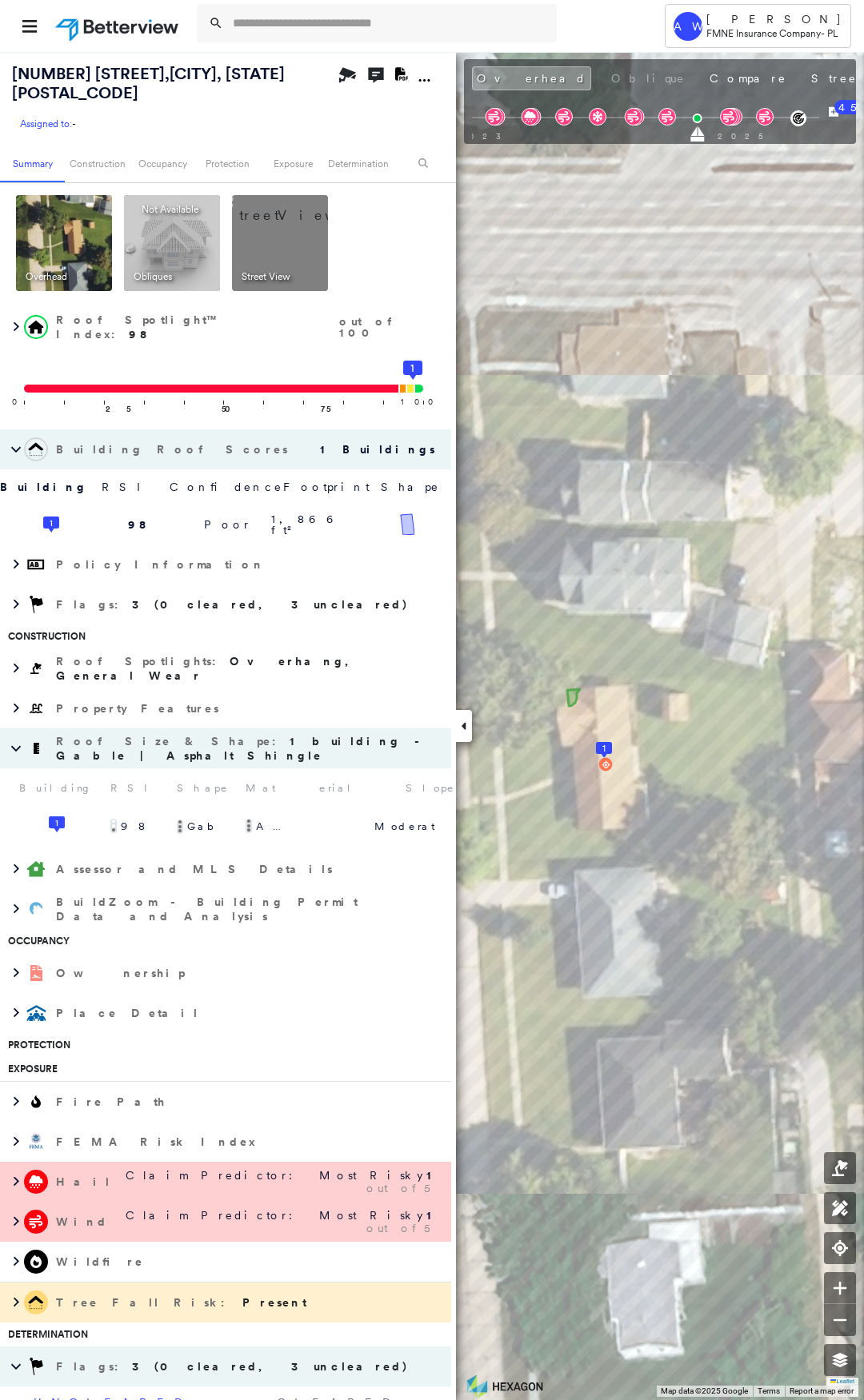 click at bounding box center [299, 207] 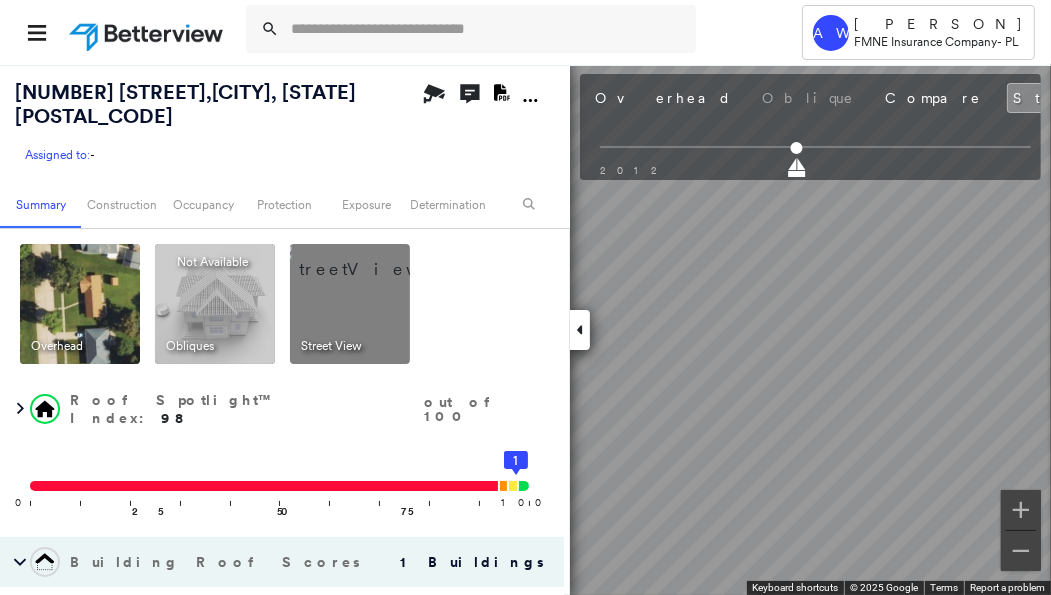 drag, startPoint x: 579, startPoint y: 331, endPoint x: 189, endPoint y: 335, distance: 390.0205 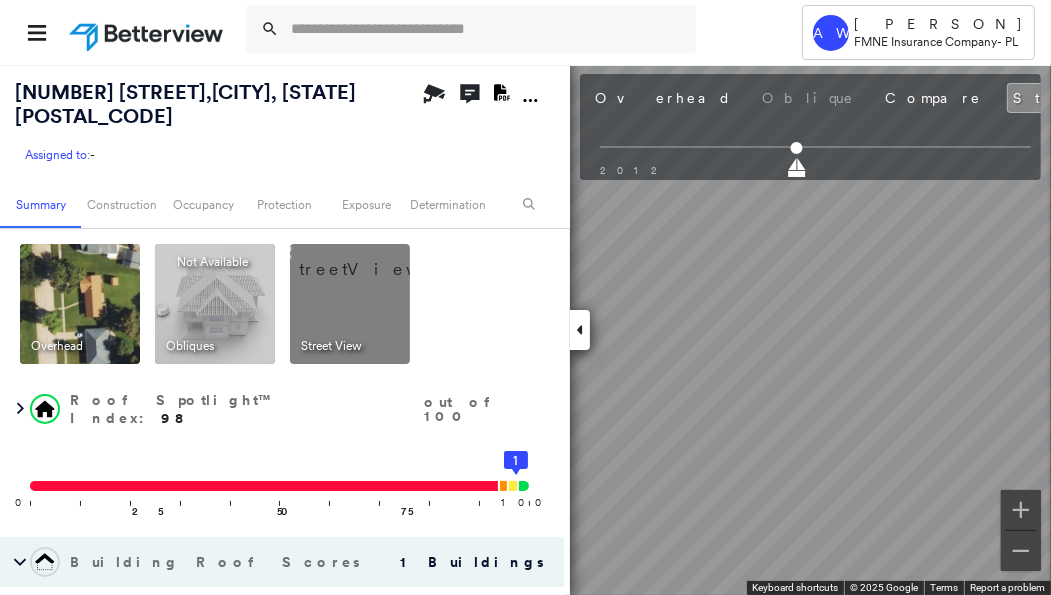 drag, startPoint x: 579, startPoint y: 329, endPoint x: 351, endPoint y: 346, distance: 228.63289 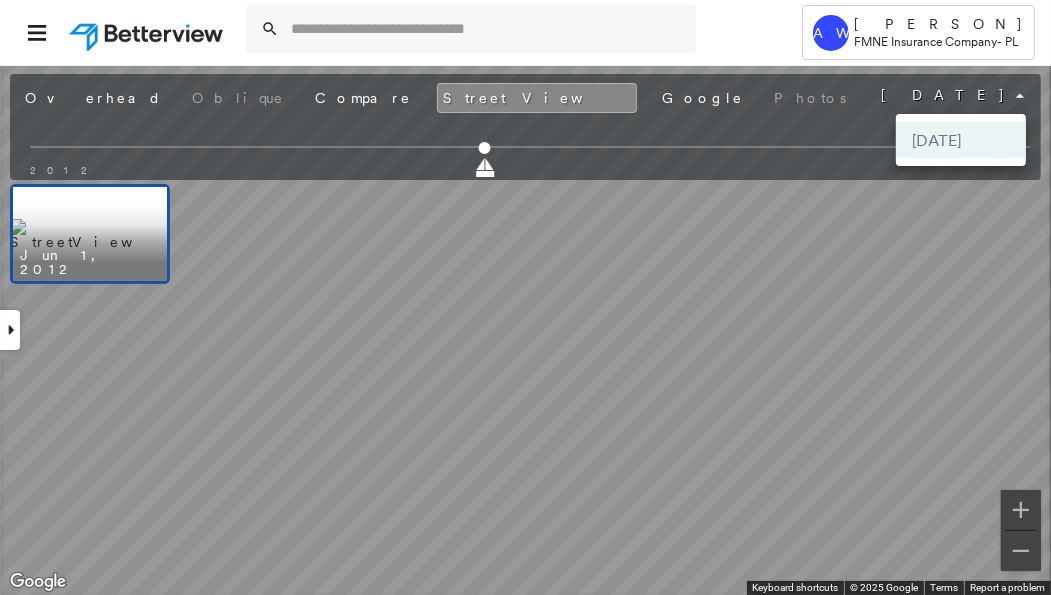 click on "Tower AW [PERSON] FMNE Insurance Company - PL [NUMBER] [STREET] , [CITY], [STATE] [POSTAL_CODE] Assigned to: - Assigned to: - Assigned to: - Open Comments Download PDF Report Summary Construction Occupancy Protection Exposure Determination Overhead Obliques Not Available ; Street View Roof Spotlight™ Index : 98 out of 100 0 100 25 50 75 1 Building Roof Scores 1 Buildings Building RSI Confidence Footprint Shape 1 98 Poor 1,866 ft² Shape: Gable 100% Confidence Material: Asphalt Shingle 99% Confidence Slope: 20 degrees (Moderate) Height: 14 (1 Story) Square Footage: 1,866 ft² Overhang Low ( 2%, 30 ft² ) Policy Information Flags : 3 (0 cleared, 3 uncleared) Construction Roof Spotlights : Overhang, General Wear Property Features Roof Size & Shape : 1 building - Gable | Asphalt Shingle Building RSI Shape Material Slope Stories Area( ft 2 ) 1 98 Gable Asphalt Shingle Moderate 1 Story 1,866 Assessor and MLS Details BuildZoom - Building Permit Data and Analysis Occupancy Ownership Place Detail Protection Hail 1" at bounding box center (525, 297) 